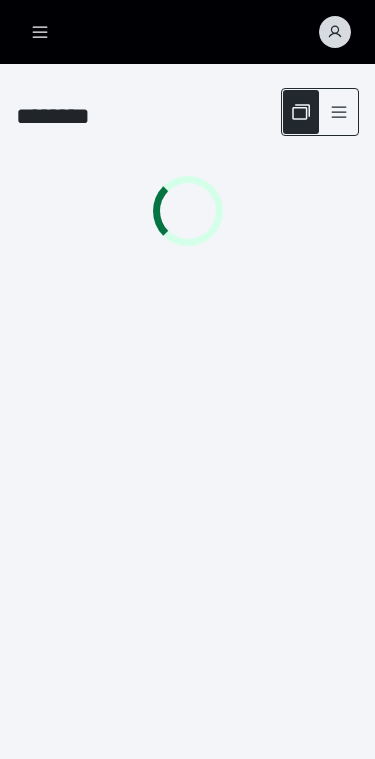 scroll, scrollTop: 0, scrollLeft: 0, axis: both 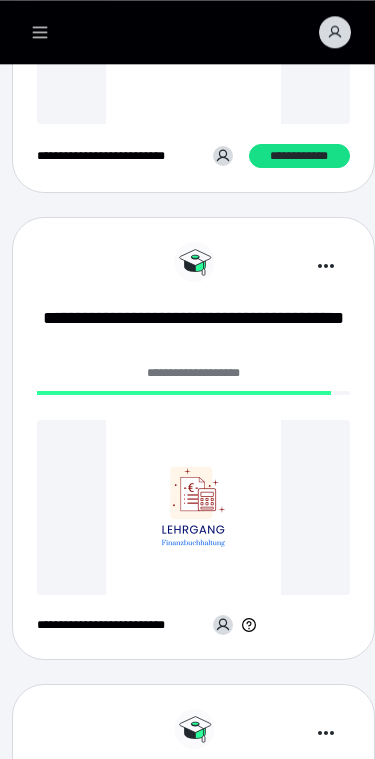 click at bounding box center (193, 507) 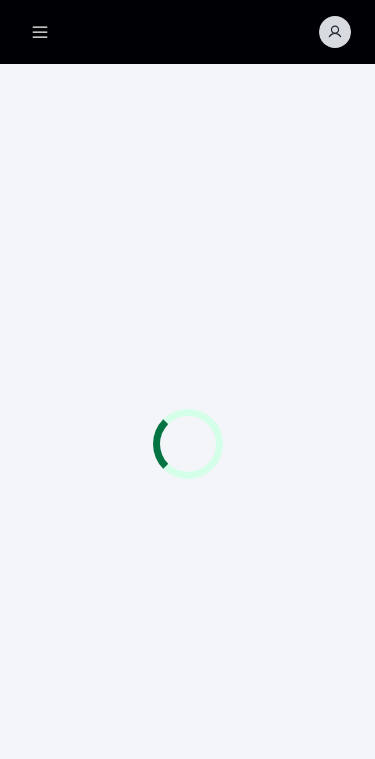 scroll, scrollTop: 0, scrollLeft: 0, axis: both 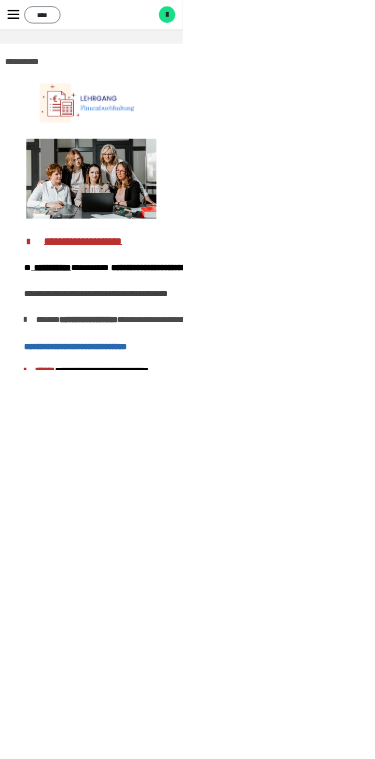 click on "****" at bounding box center (87, 30) 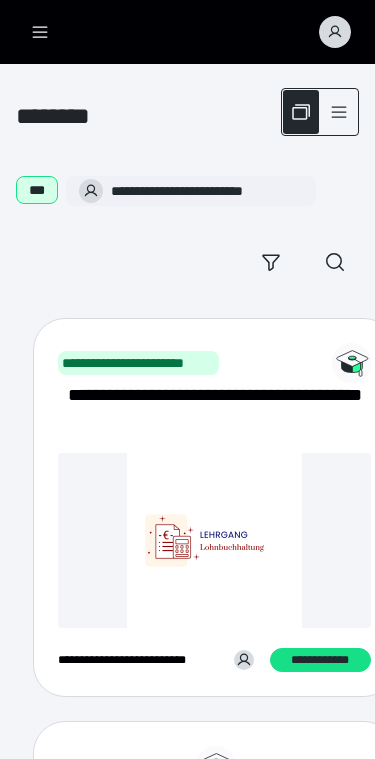 scroll, scrollTop: 504, scrollLeft: 21, axis: both 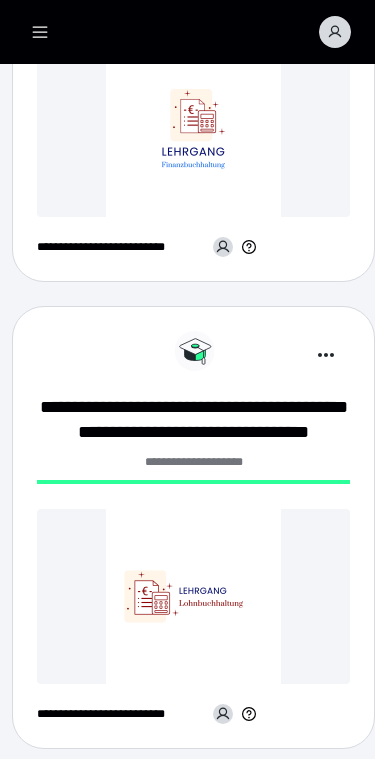 click at bounding box center [193, 596] 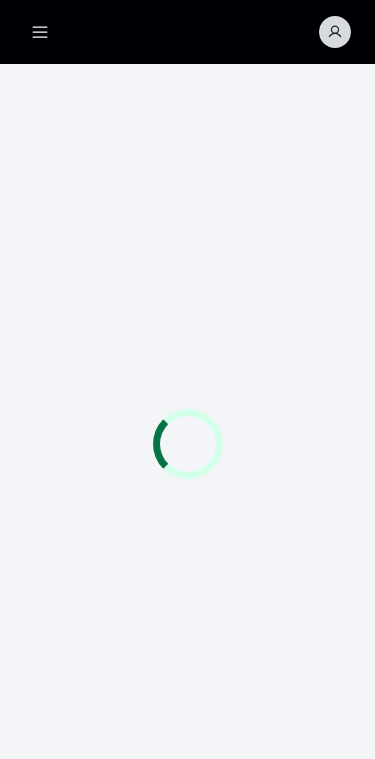 scroll, scrollTop: 0, scrollLeft: 0, axis: both 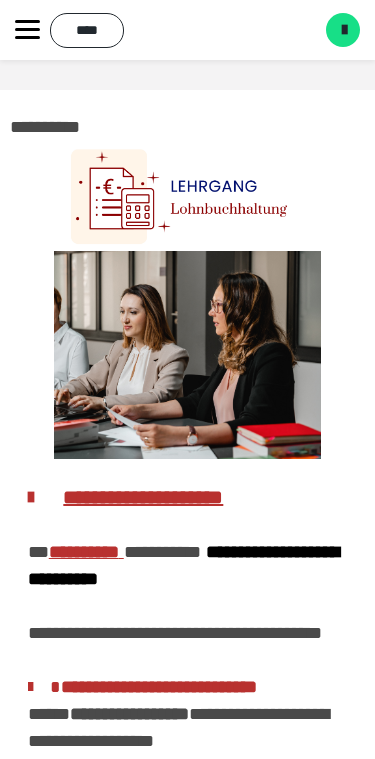 click 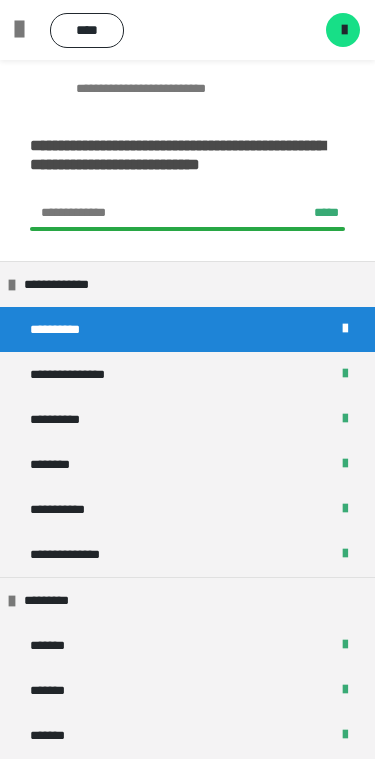 scroll, scrollTop: 0, scrollLeft: 0, axis: both 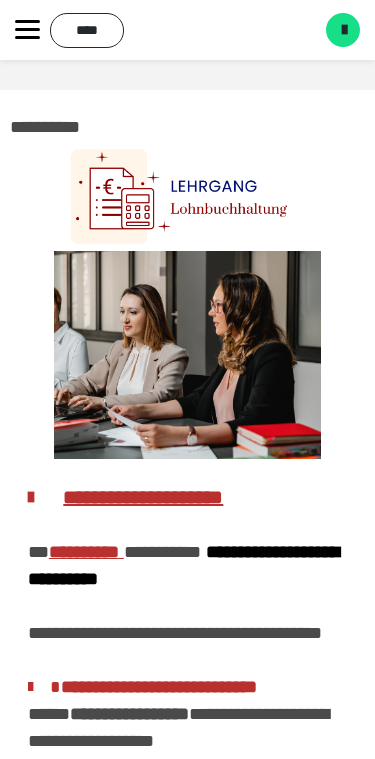 click 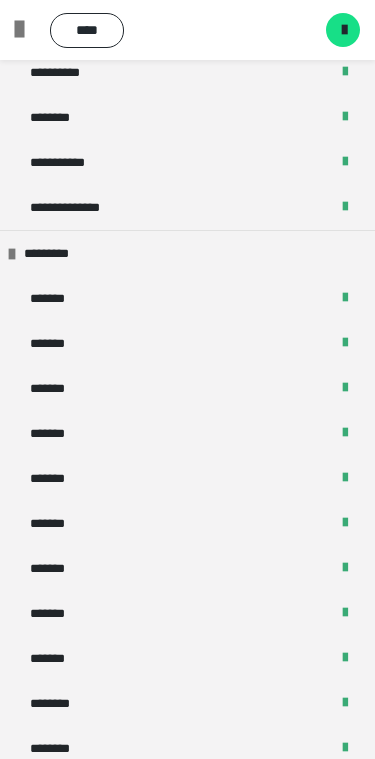 scroll, scrollTop: 0, scrollLeft: 0, axis: both 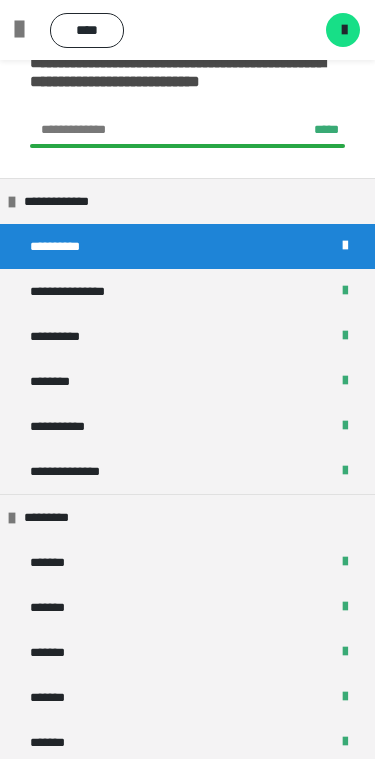 click at bounding box center (27, 30) 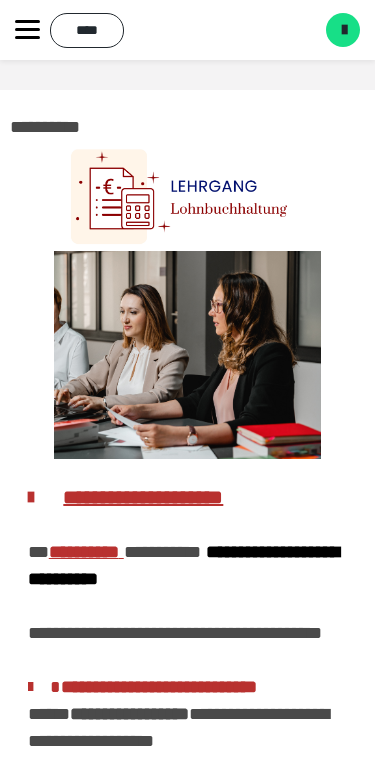 click 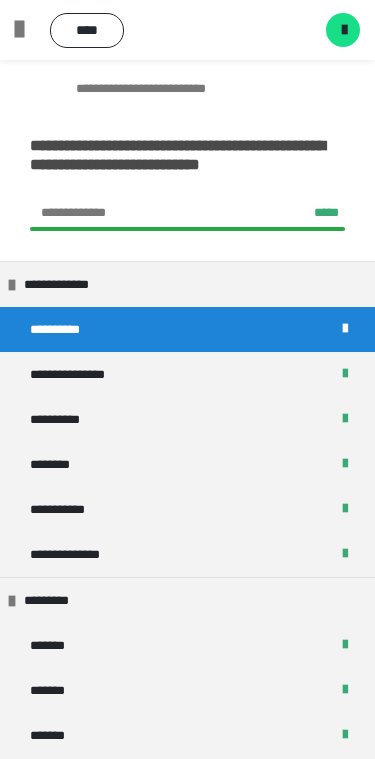click at bounding box center (27, 30) 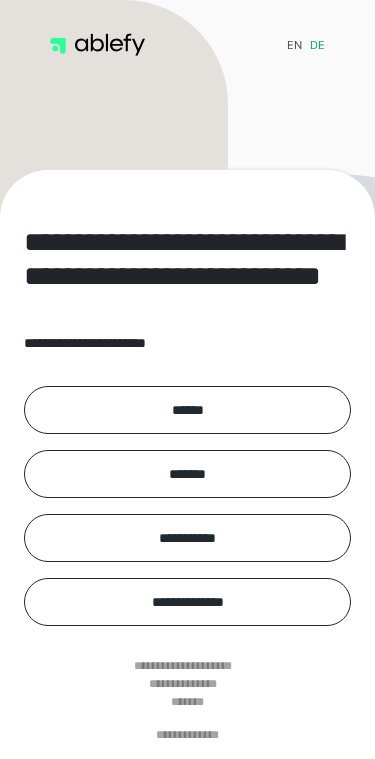 scroll, scrollTop: 0, scrollLeft: 0, axis: both 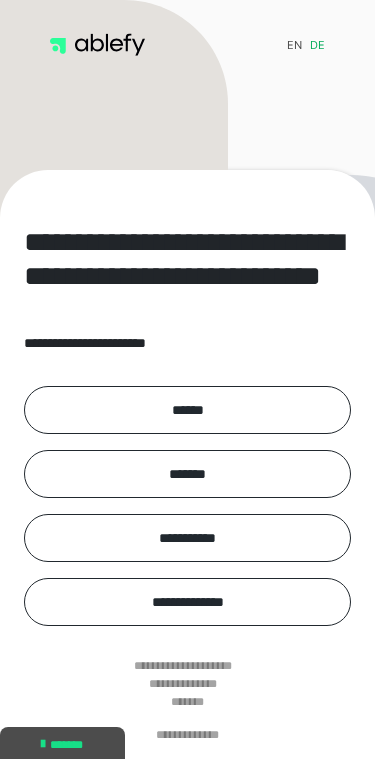 click on "******" at bounding box center (187, 410) 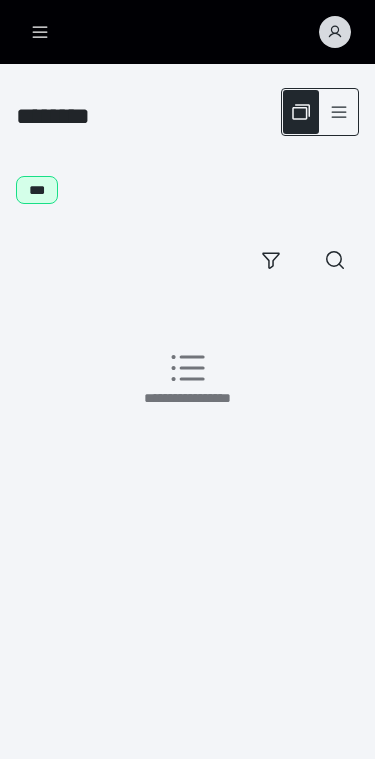 scroll, scrollTop: 0, scrollLeft: 0, axis: both 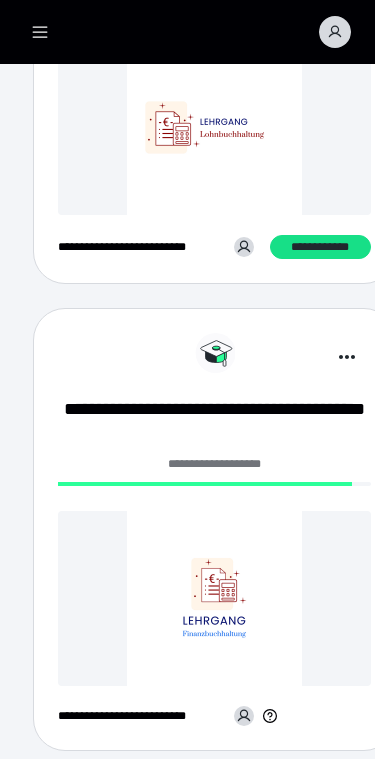 click at bounding box center (214, 598) 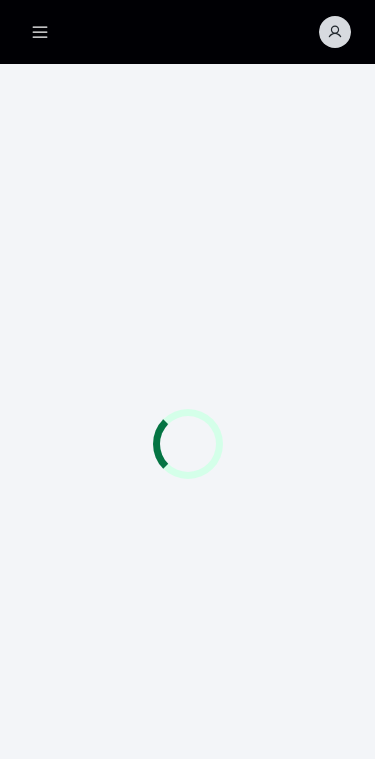 scroll, scrollTop: 0, scrollLeft: 0, axis: both 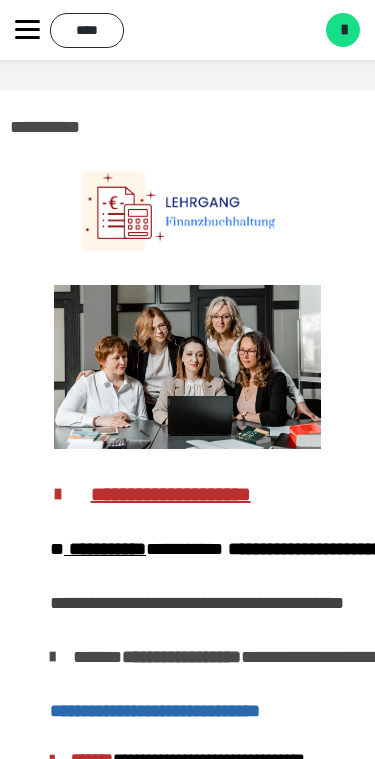 click 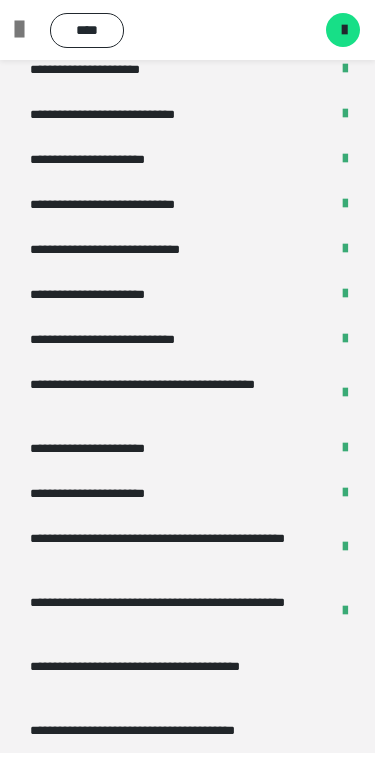 scroll, scrollTop: 3635, scrollLeft: 0, axis: vertical 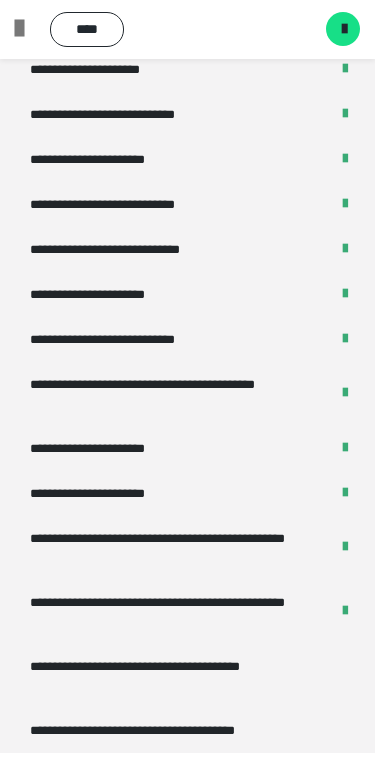 click on "**********" at bounding box center [179, 677] 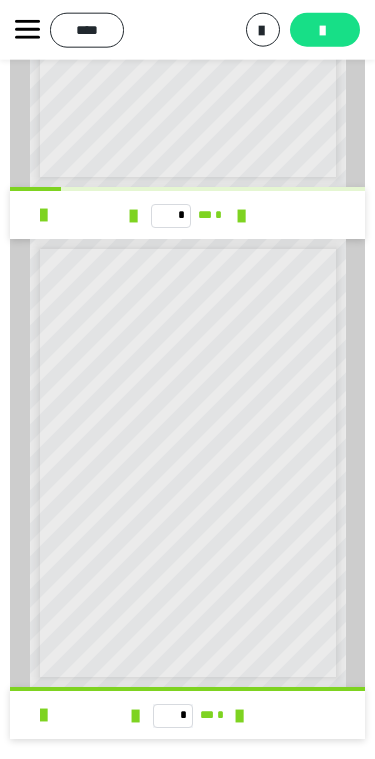scroll, scrollTop: 430, scrollLeft: 0, axis: vertical 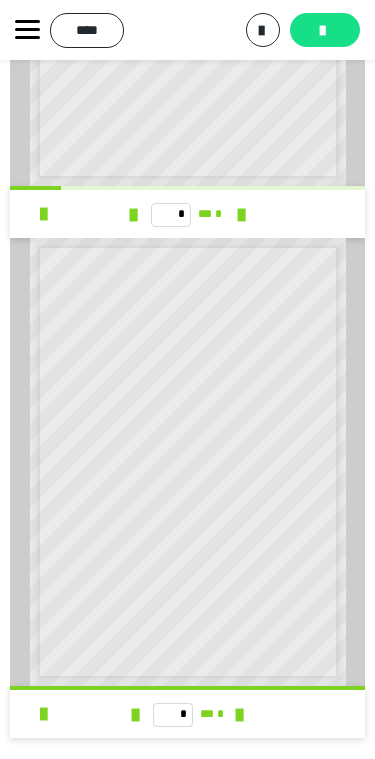 click at bounding box center [27, 30] 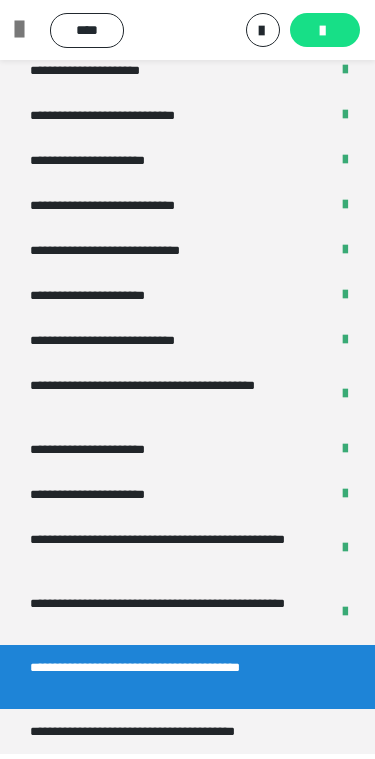 click on "**********" at bounding box center [162, 731] 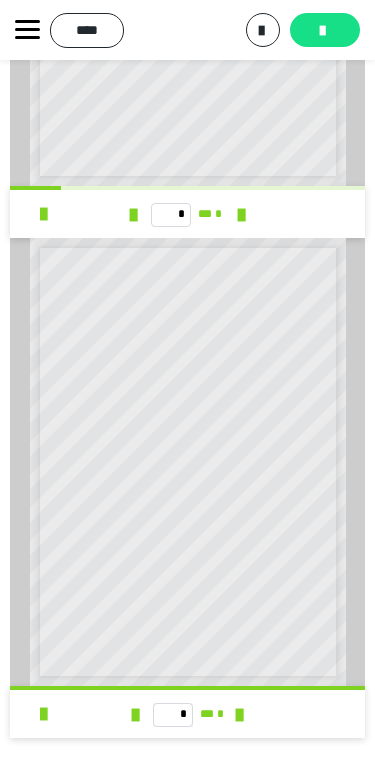 scroll, scrollTop: 0, scrollLeft: 0, axis: both 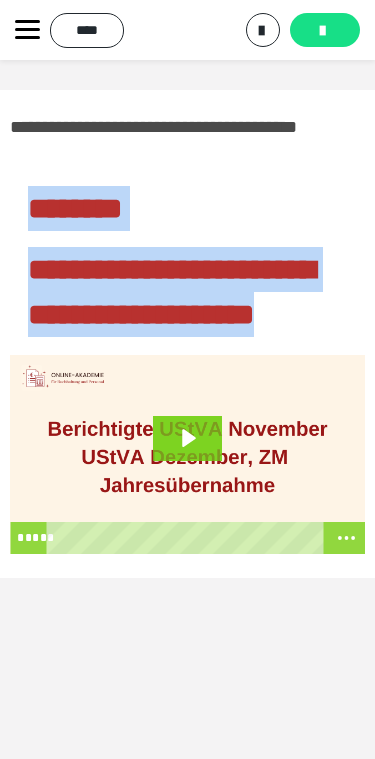 click 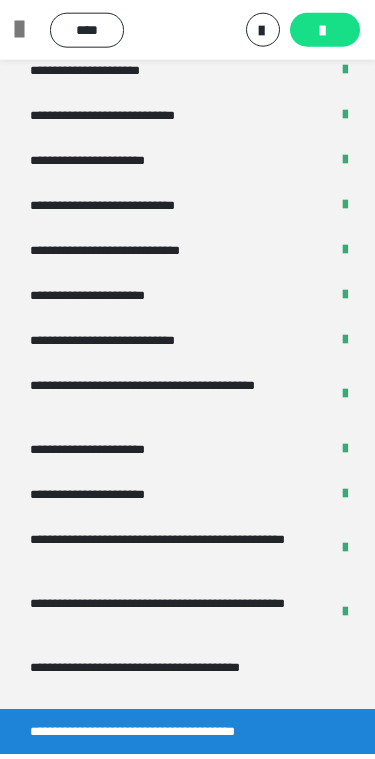 scroll, scrollTop: 60, scrollLeft: 0, axis: vertical 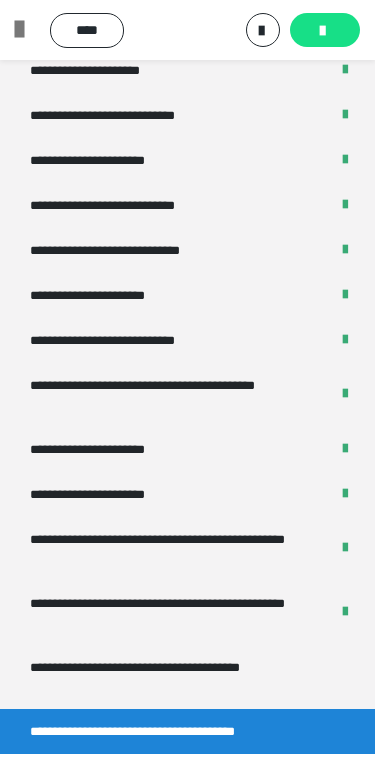click at bounding box center (27, 30) 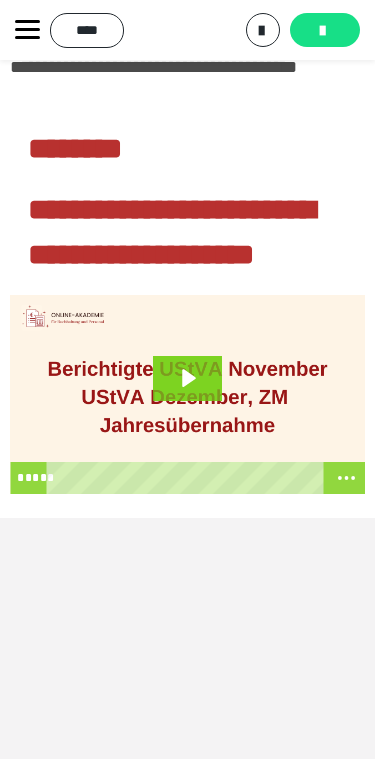 click 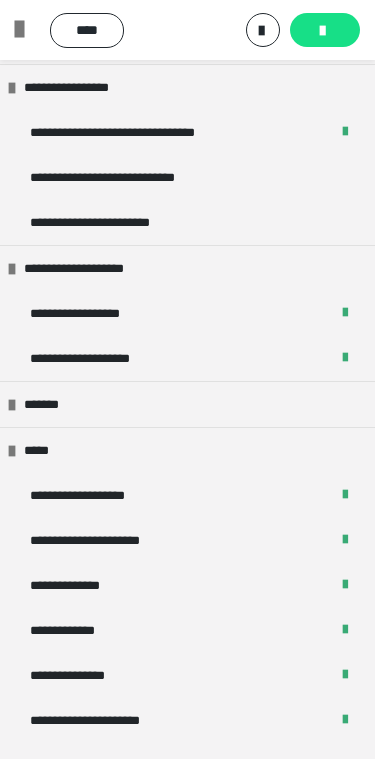 scroll, scrollTop: 1978, scrollLeft: 0, axis: vertical 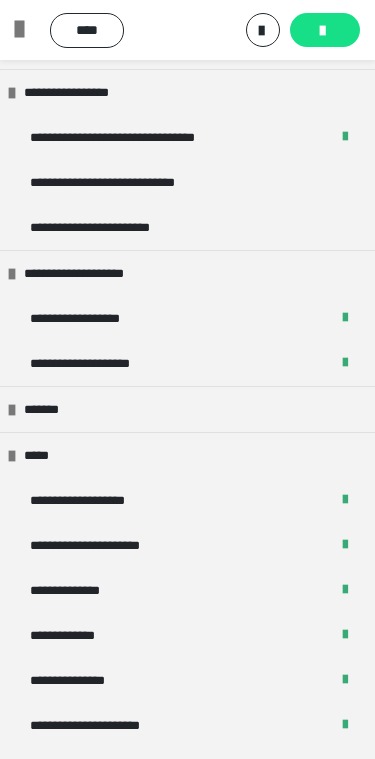click on "*******" at bounding box center (48, 409) 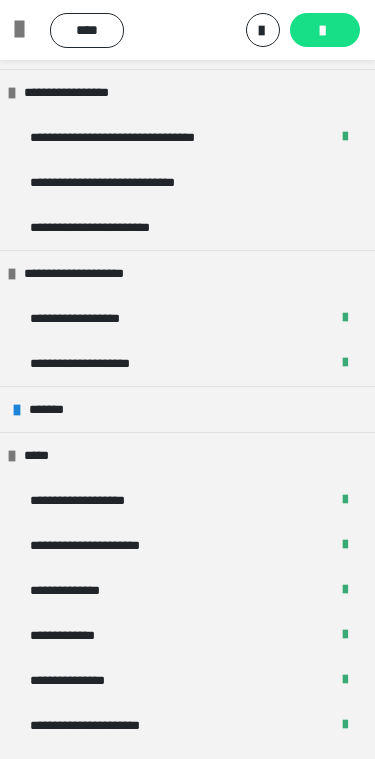 click on "*******" at bounding box center (53, 409) 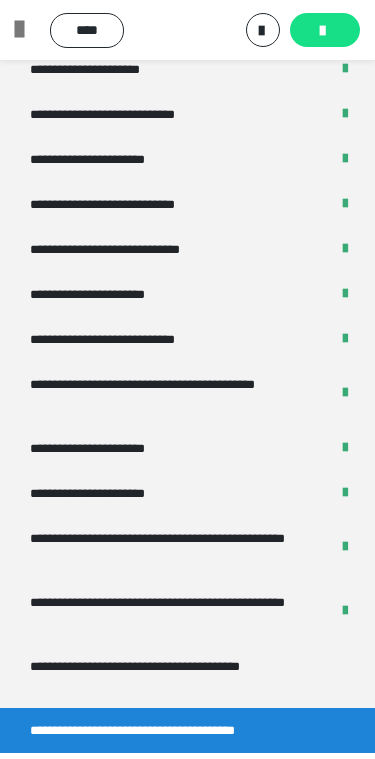 scroll, scrollTop: 3635, scrollLeft: 0, axis: vertical 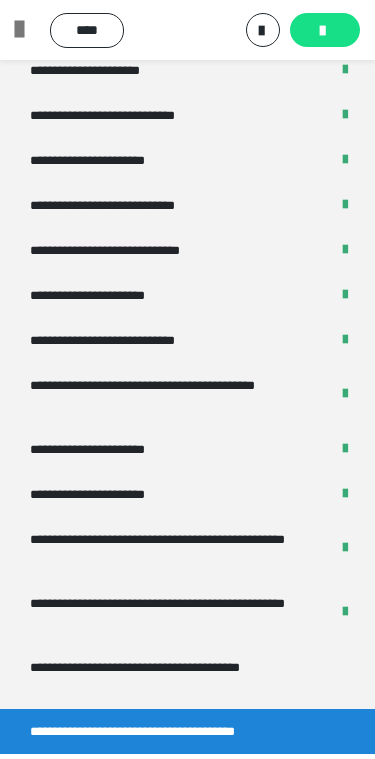 click on "**********" at bounding box center [179, 677] 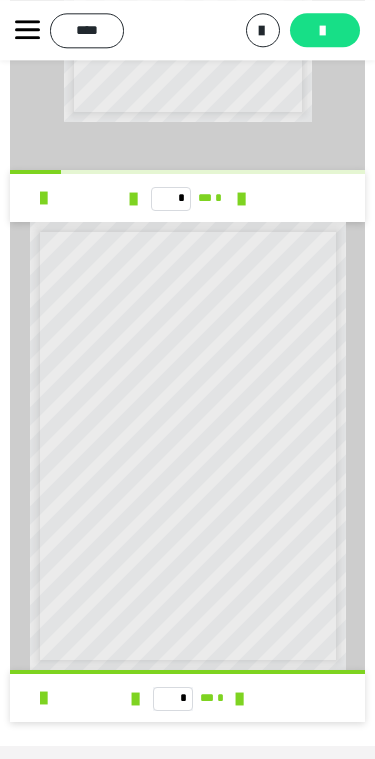 scroll, scrollTop: 463, scrollLeft: 0, axis: vertical 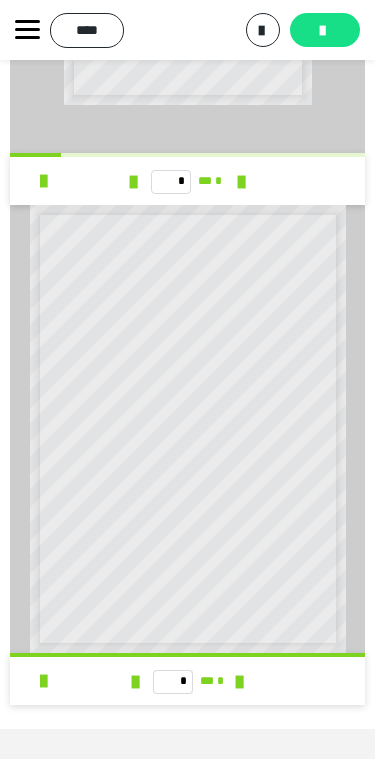 click at bounding box center [43, 681] 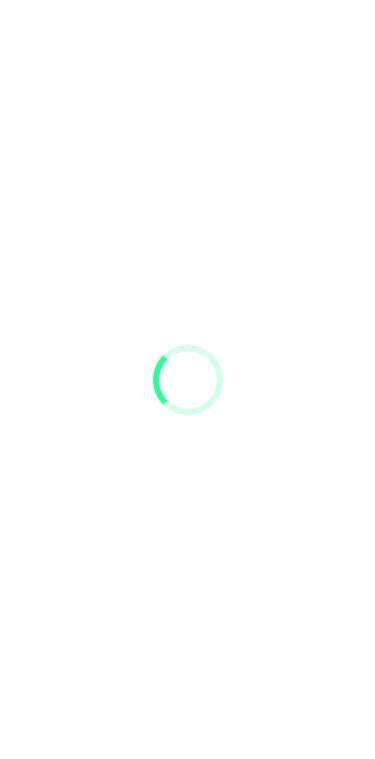 scroll, scrollTop: 0, scrollLeft: 0, axis: both 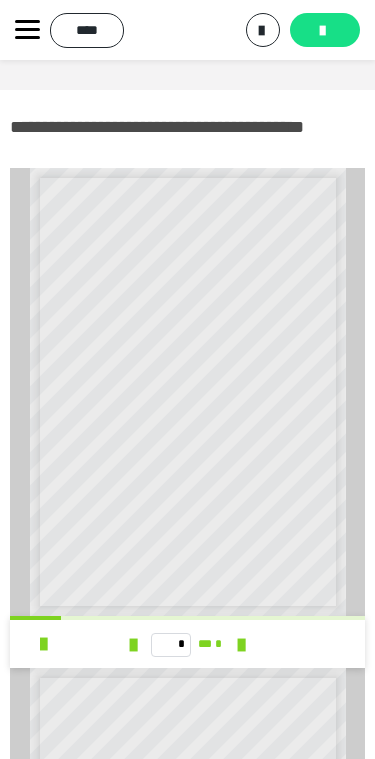 click at bounding box center [241, 645] 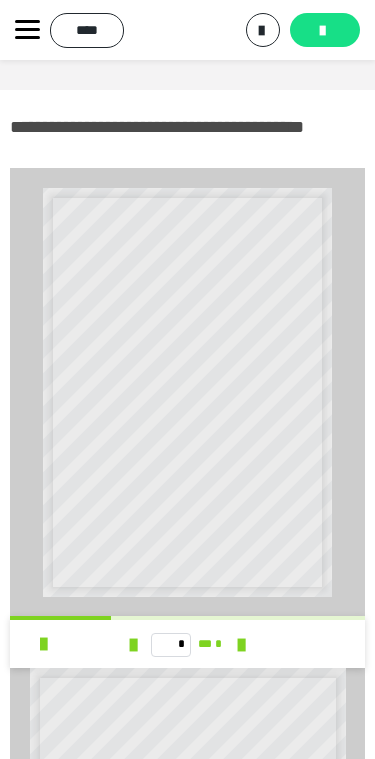 click on "**********" at bounding box center [69, 644] 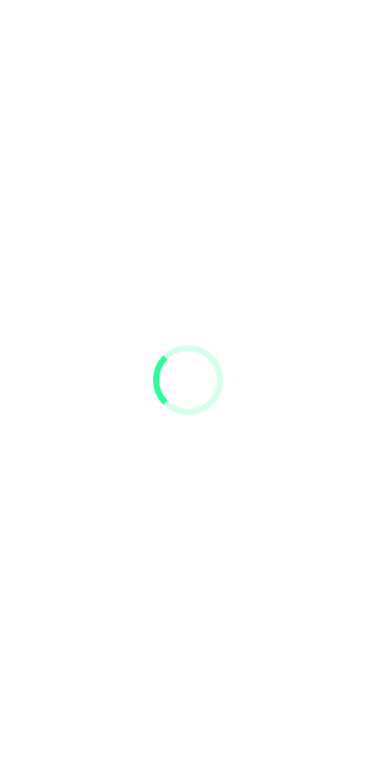 scroll, scrollTop: 0, scrollLeft: 0, axis: both 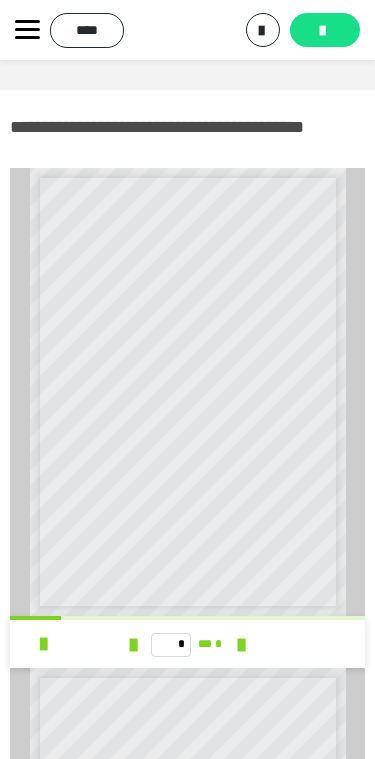 click 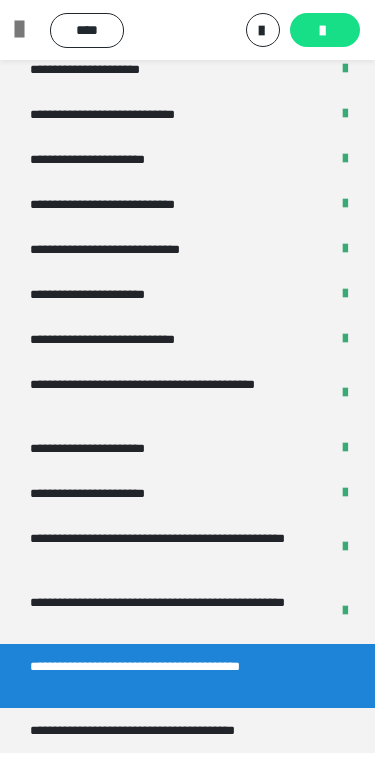 scroll, scrollTop: 3635, scrollLeft: 0, axis: vertical 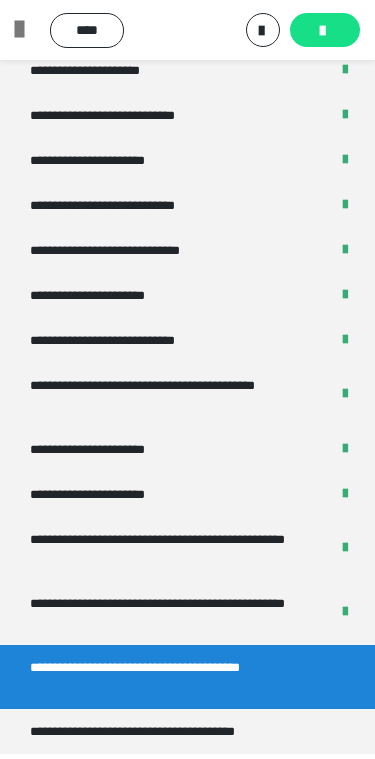 click on "**********" at bounding box center (162, 731) 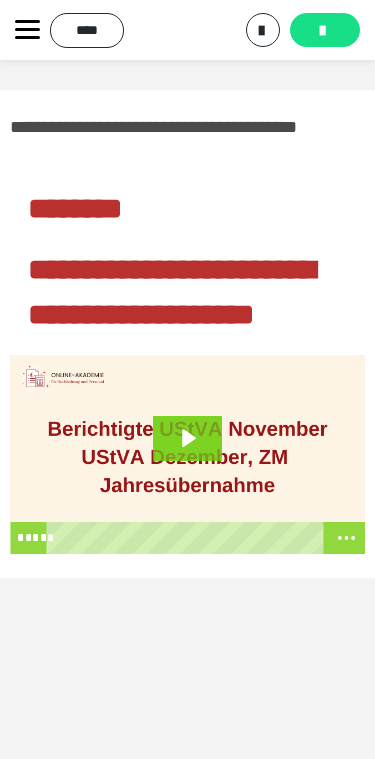 click at bounding box center (187, 455) 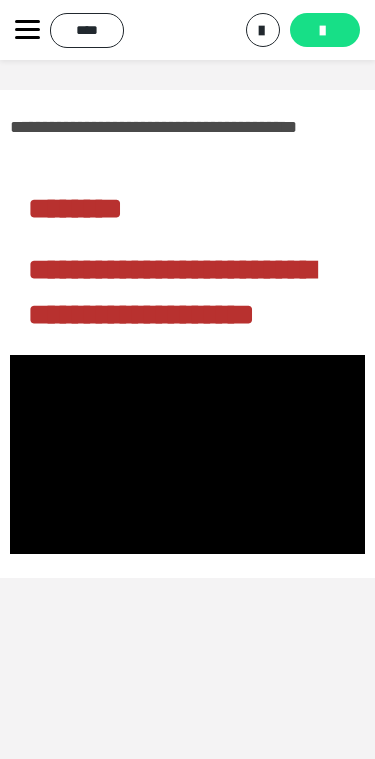 click at bounding box center [187, 455] 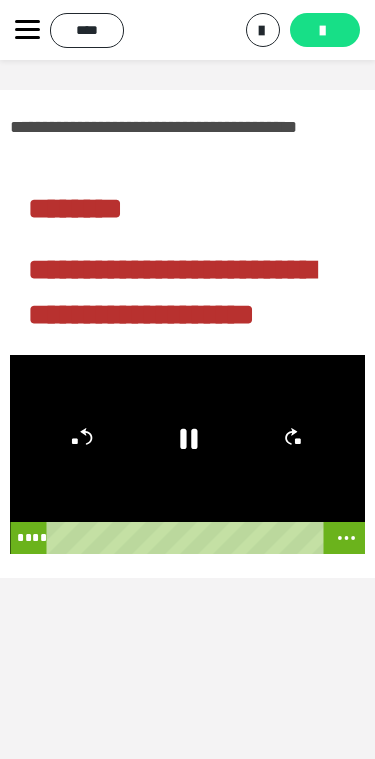 click 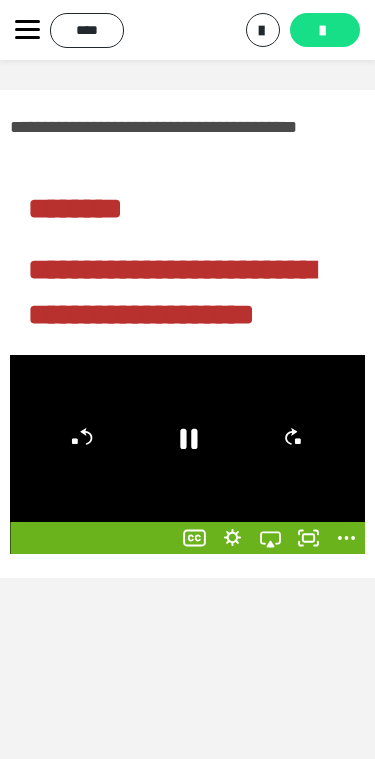 click 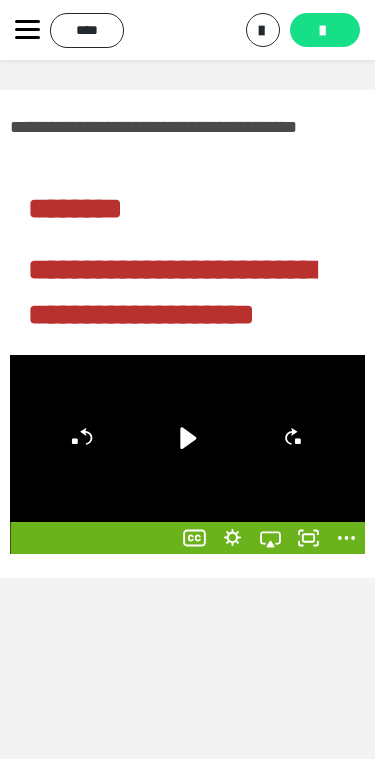 click 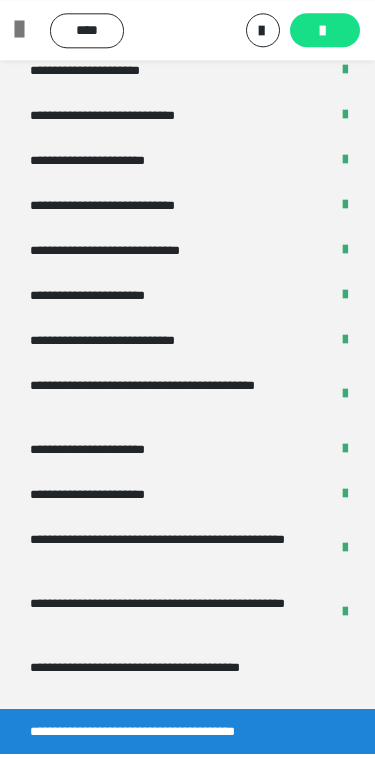 scroll, scrollTop: 60, scrollLeft: 0, axis: vertical 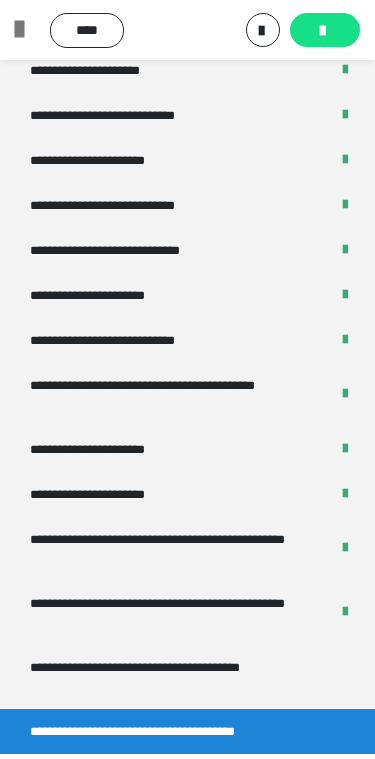 click on "**********" at bounding box center (162, 731) 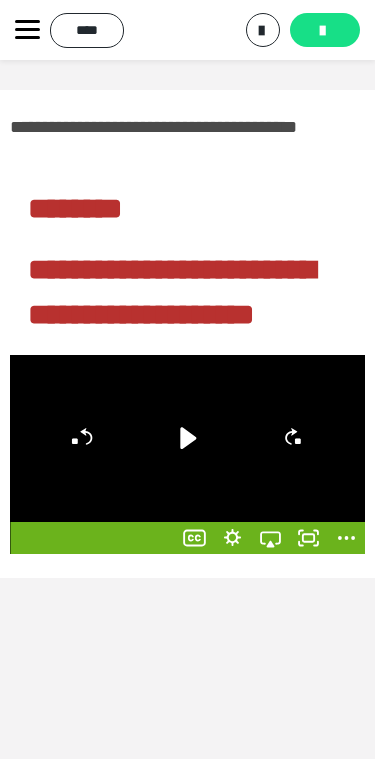 click 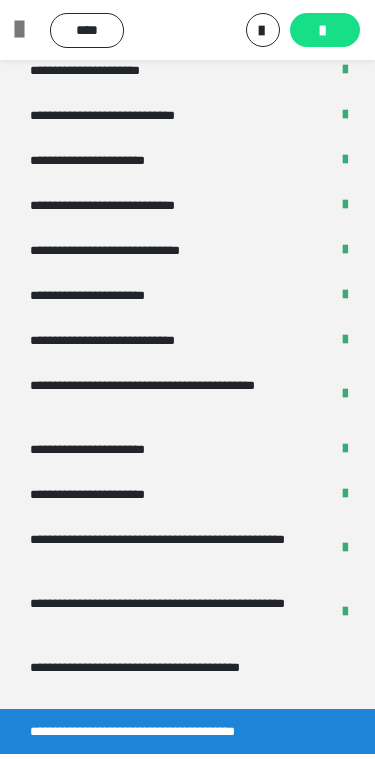 scroll, scrollTop: 60, scrollLeft: 0, axis: vertical 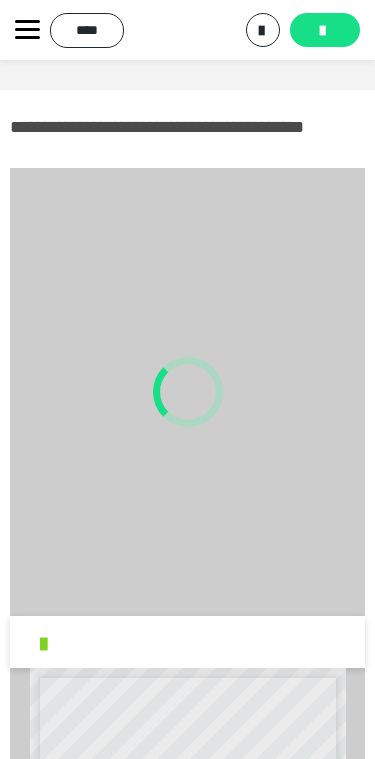 click at bounding box center [43, 644] 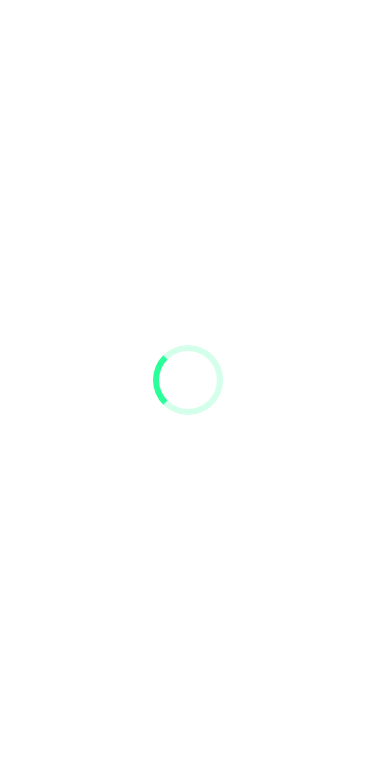 scroll, scrollTop: 0, scrollLeft: 0, axis: both 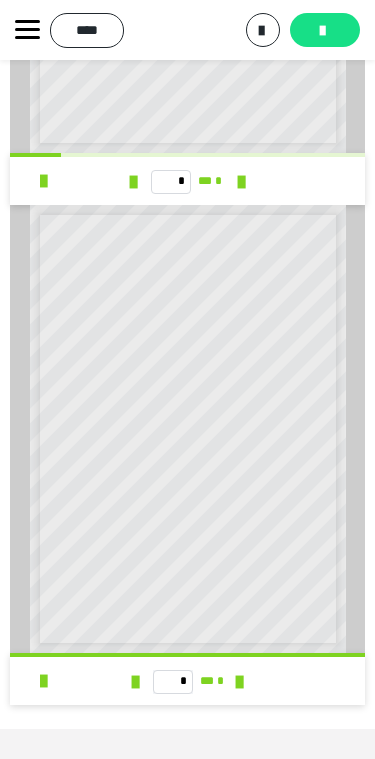 click at bounding box center (43, 681) 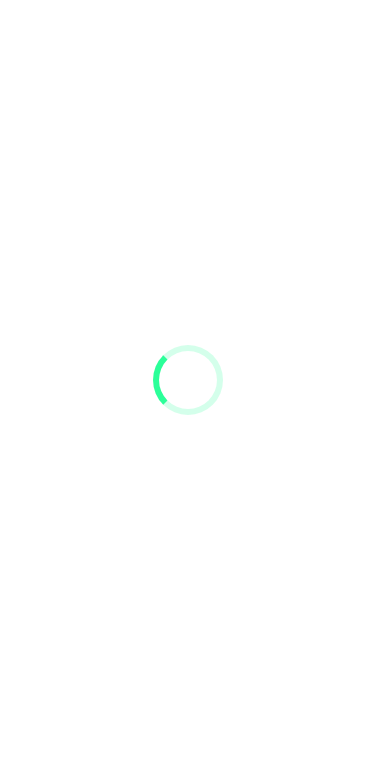 scroll, scrollTop: 0, scrollLeft: 0, axis: both 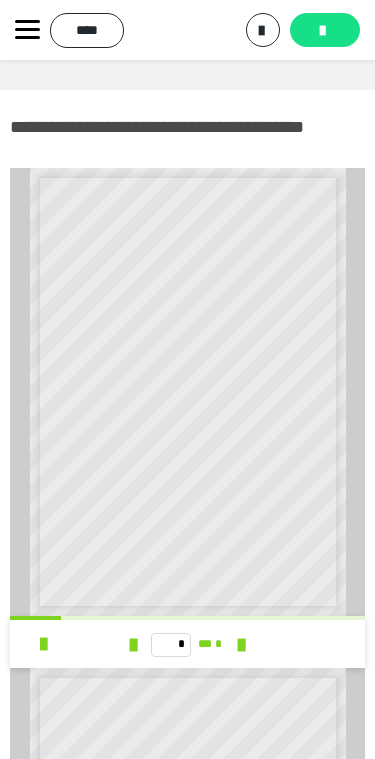 click at bounding box center [43, 644] 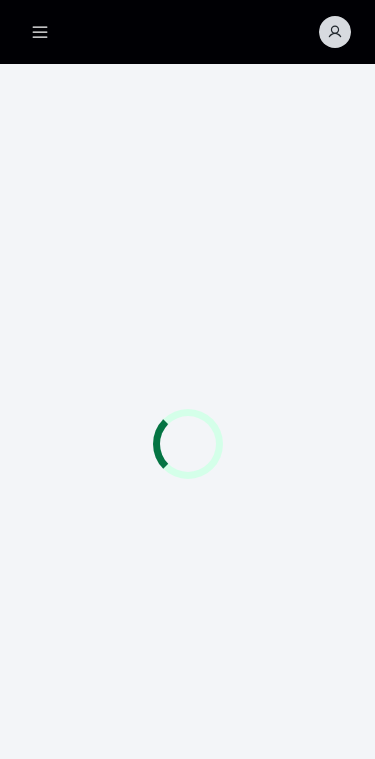 scroll, scrollTop: 168, scrollLeft: 0, axis: vertical 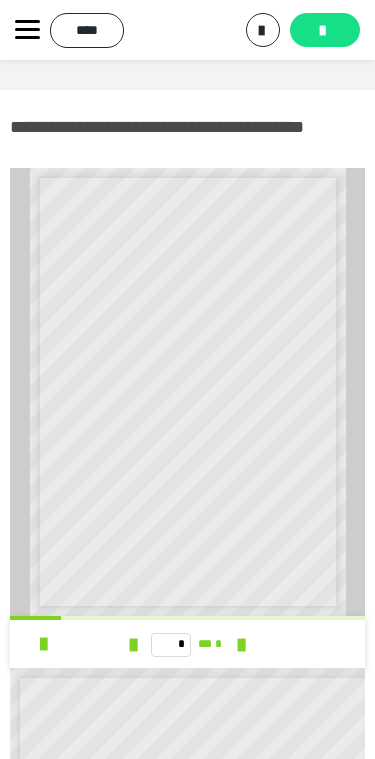 click 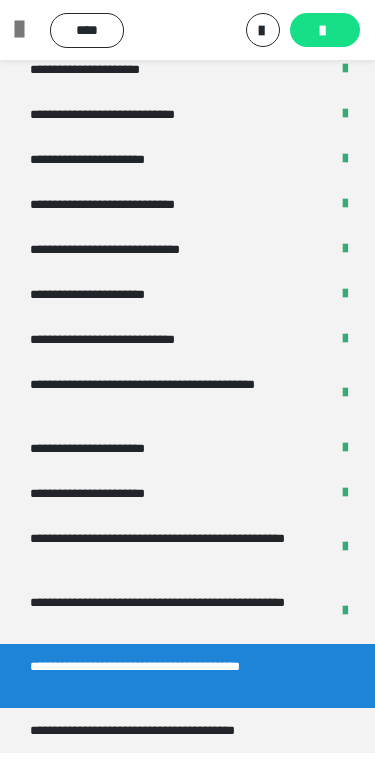 scroll, scrollTop: 3635, scrollLeft: 0, axis: vertical 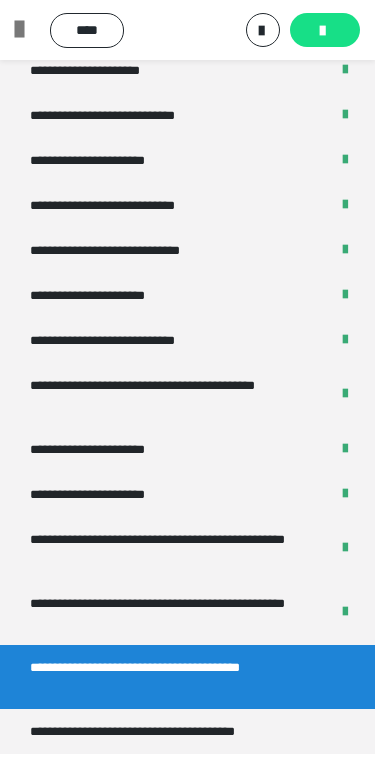click on "**********" at bounding box center [179, 677] 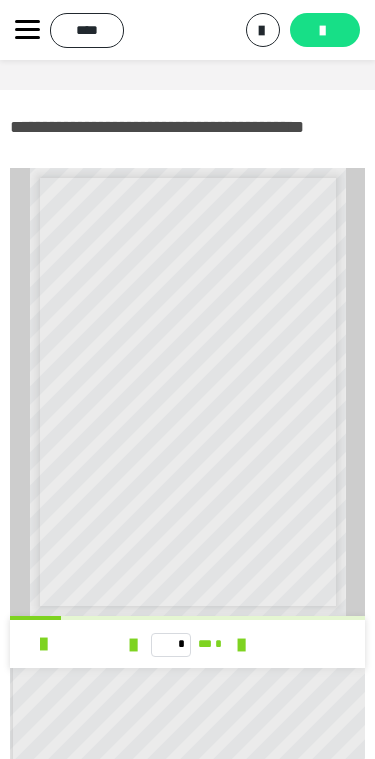scroll, scrollTop: 48, scrollLeft: 7, axis: both 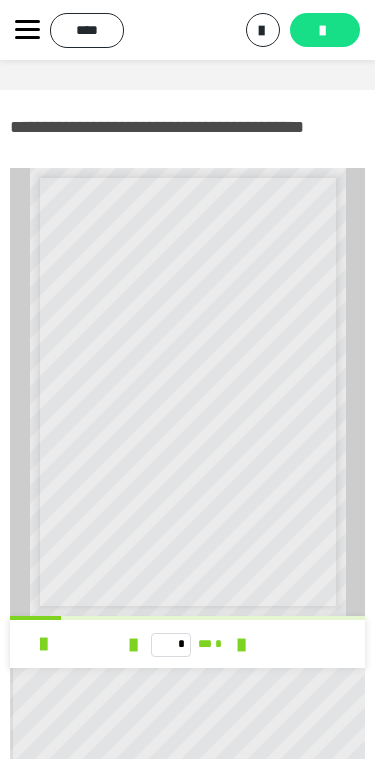 click 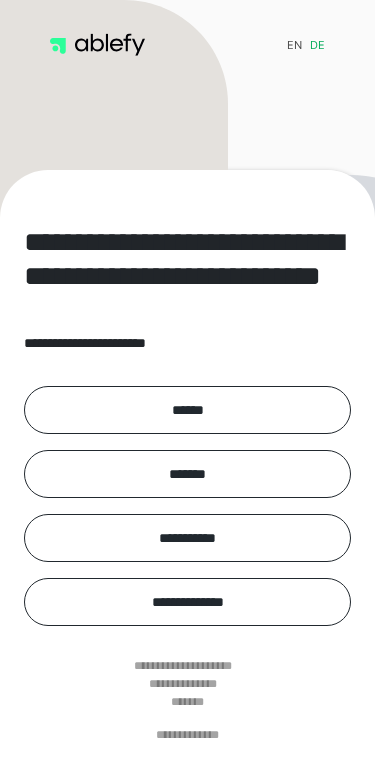 scroll, scrollTop: 0, scrollLeft: 0, axis: both 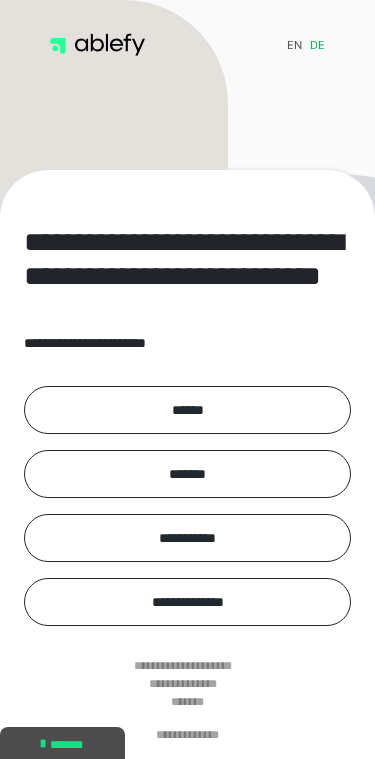 click on "******" at bounding box center [187, 410] 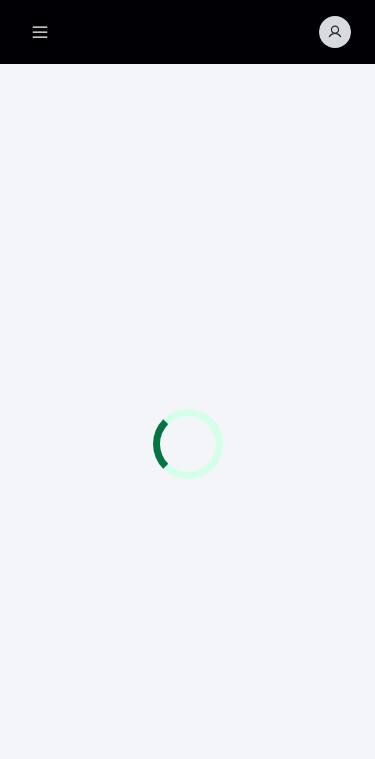 scroll, scrollTop: 0, scrollLeft: 0, axis: both 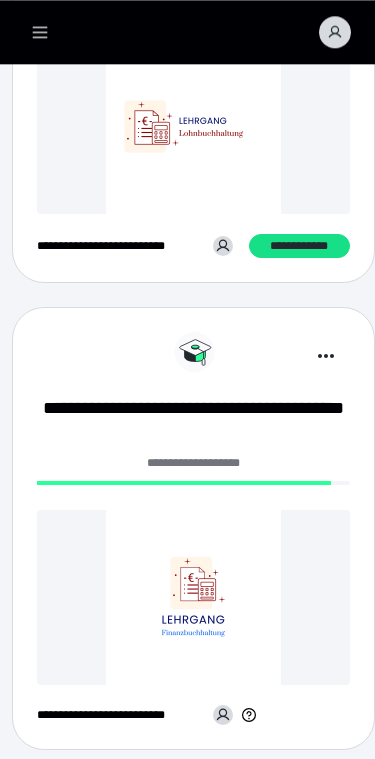 click on "**********" at bounding box center [193, 463] 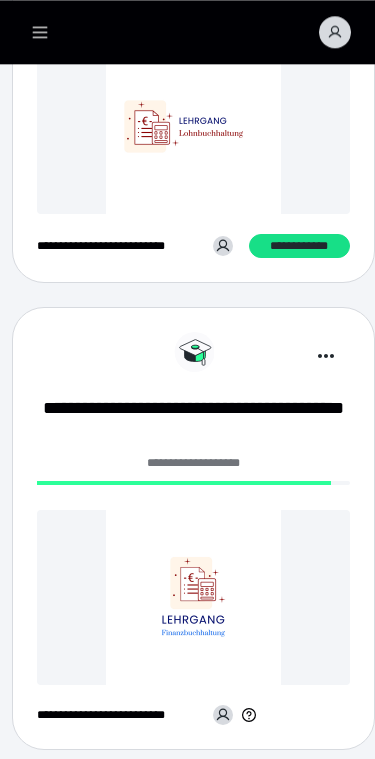 click on "**********" at bounding box center [193, 421] 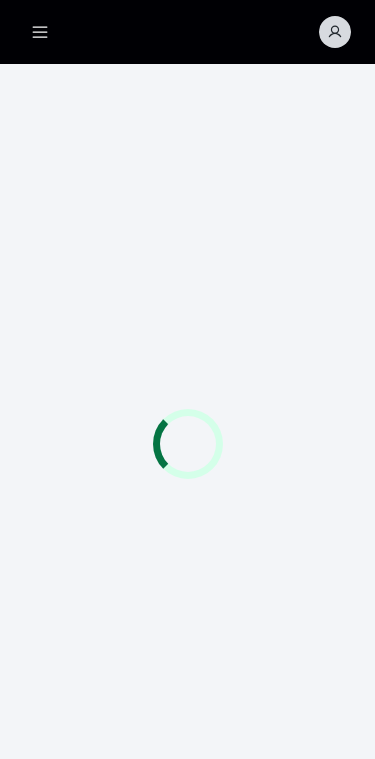 scroll, scrollTop: 58, scrollLeft: 0, axis: vertical 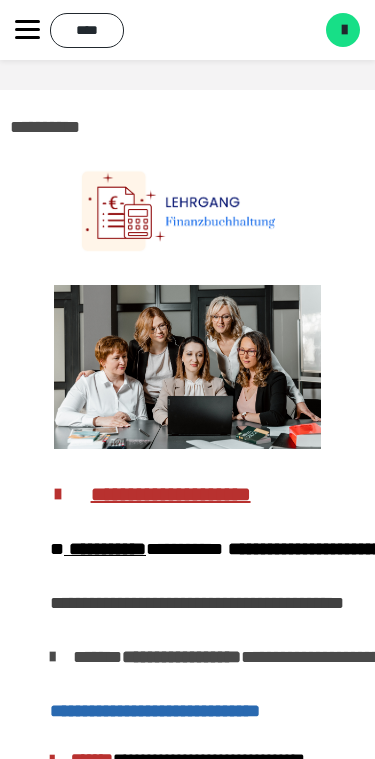 click 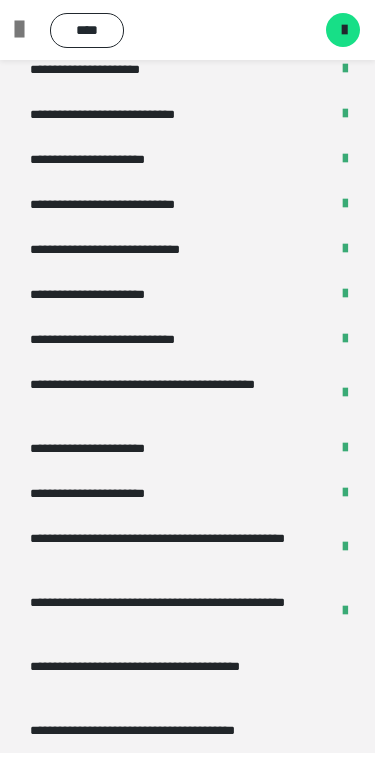 scroll, scrollTop: 3635, scrollLeft: 0, axis: vertical 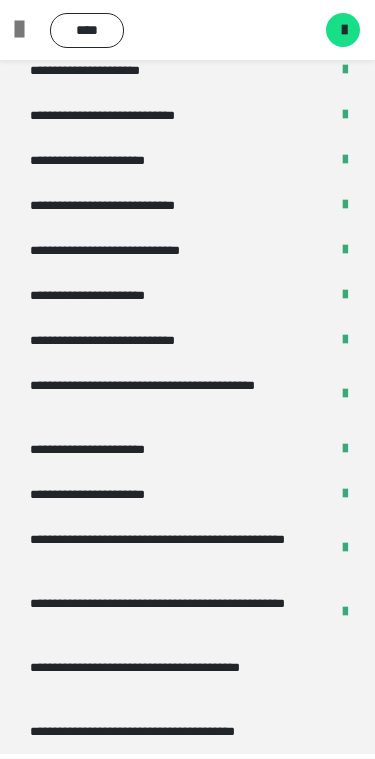 click on "**********" at bounding box center (179, 677) 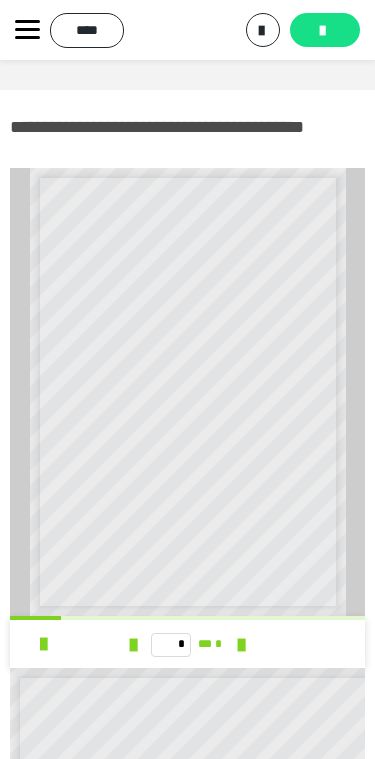 scroll, scrollTop: 39, scrollLeft: 0, axis: vertical 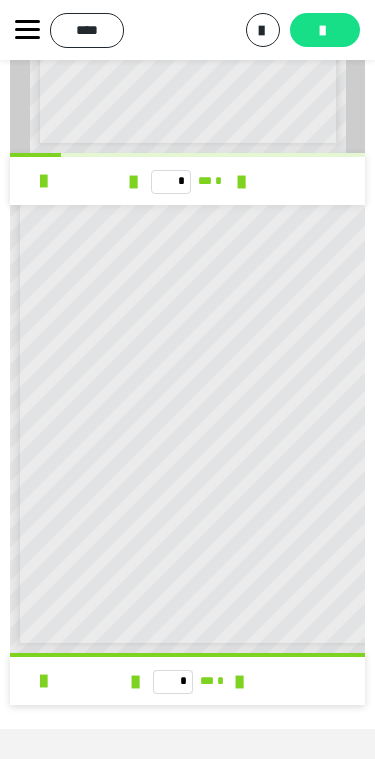 click at bounding box center (43, 681) 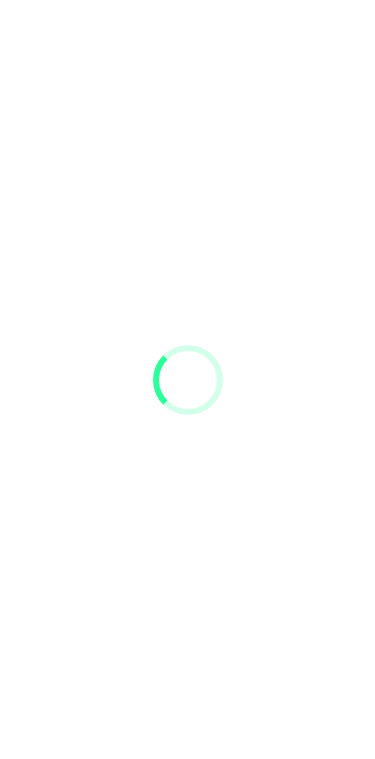 scroll, scrollTop: 0, scrollLeft: 0, axis: both 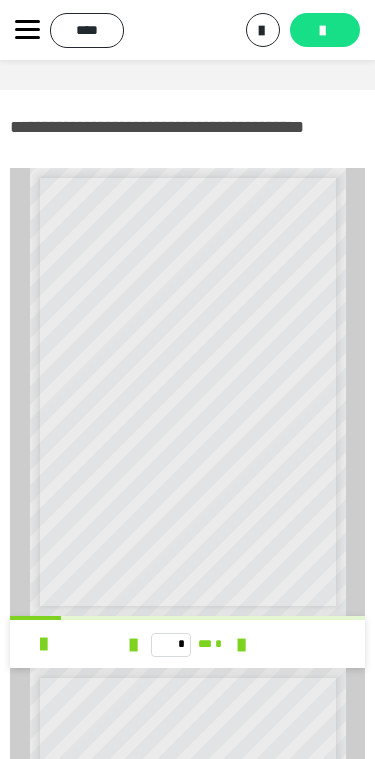 click 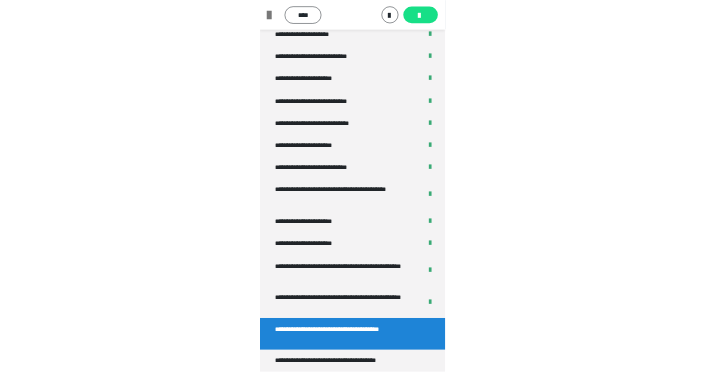 scroll, scrollTop: 3635, scrollLeft: 0, axis: vertical 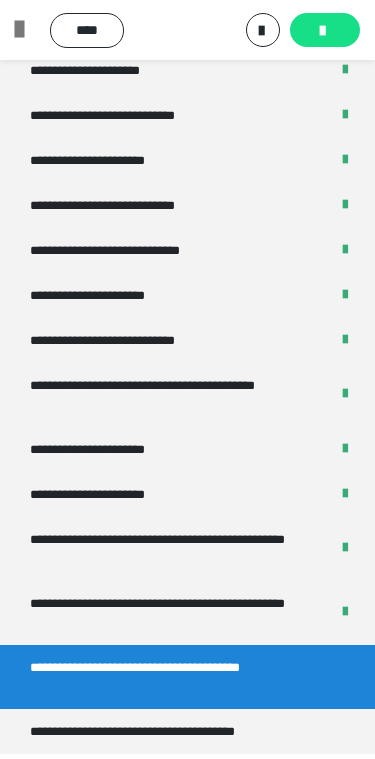 click on "**********" at bounding box center (162, 731) 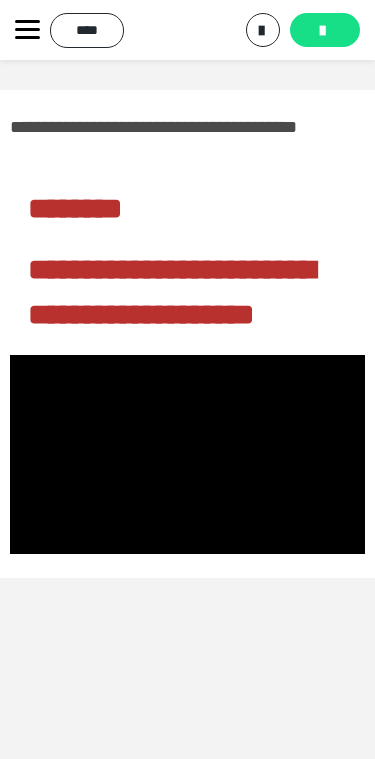 click at bounding box center (187, 455) 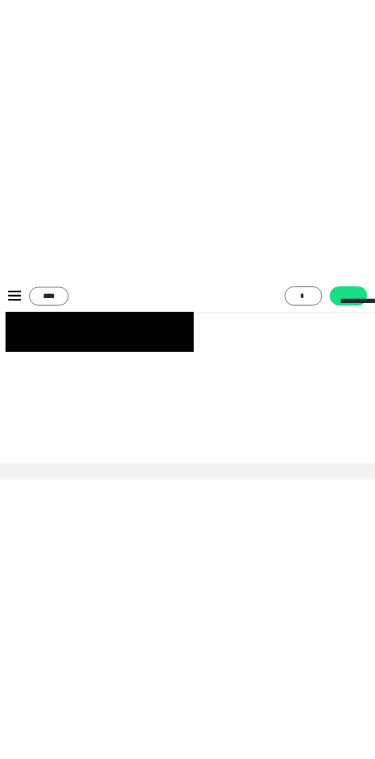 scroll, scrollTop: 41, scrollLeft: 0, axis: vertical 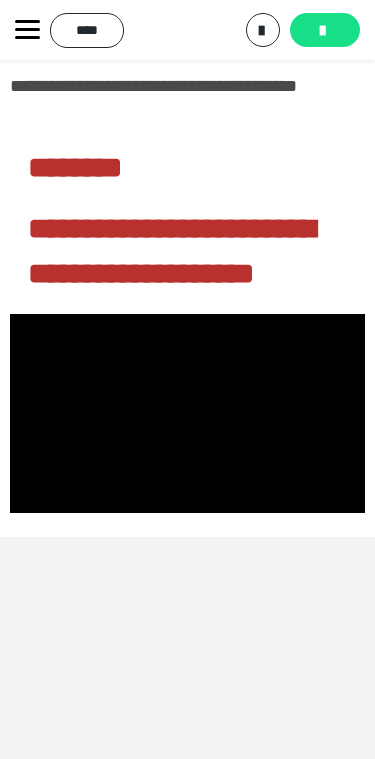 click at bounding box center (187, 414) 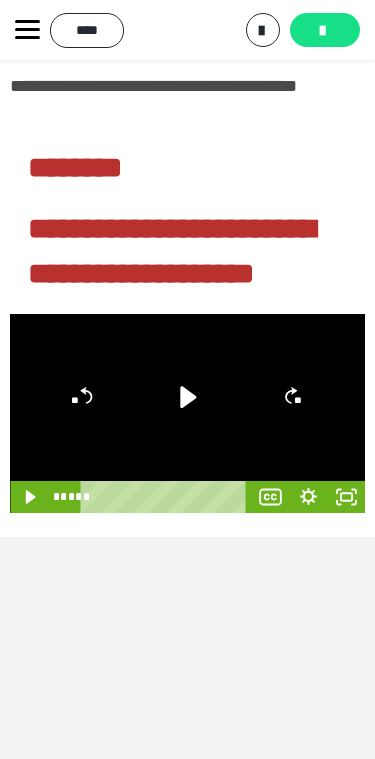 click 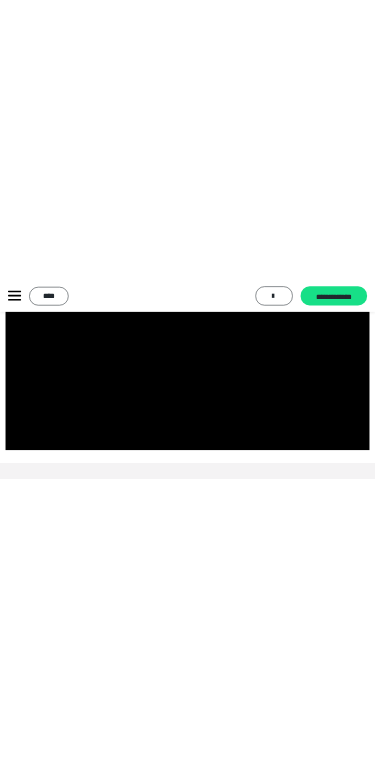 scroll, scrollTop: 41, scrollLeft: 0, axis: vertical 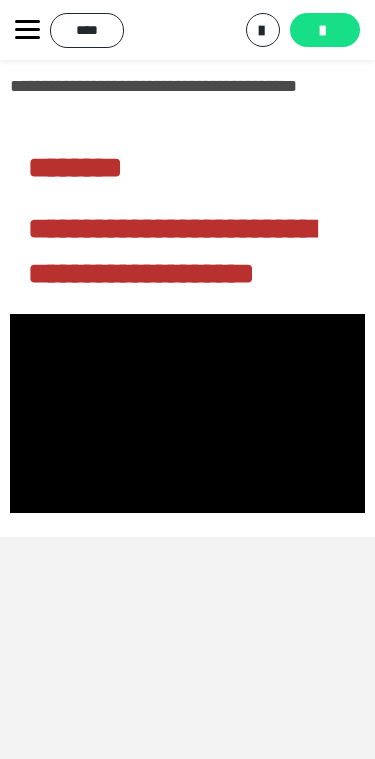click at bounding box center (187, 414) 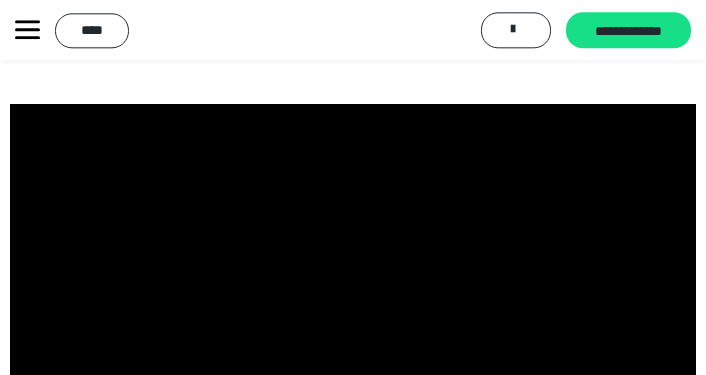 scroll, scrollTop: 425, scrollLeft: 0, axis: vertical 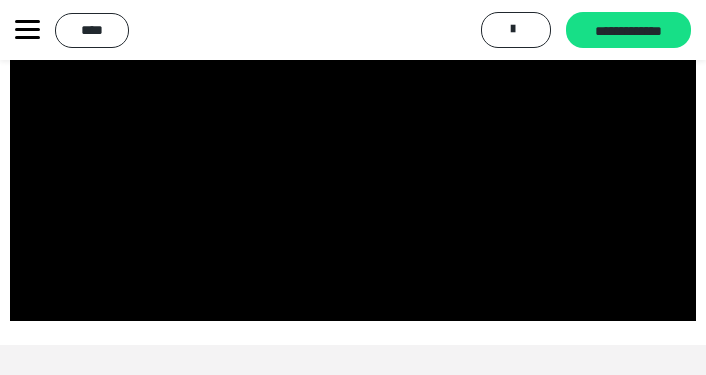 click at bounding box center [353, 129] 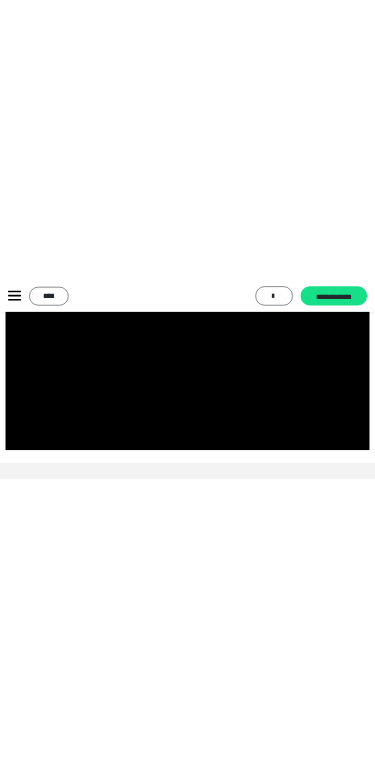 scroll, scrollTop: 41, scrollLeft: 0, axis: vertical 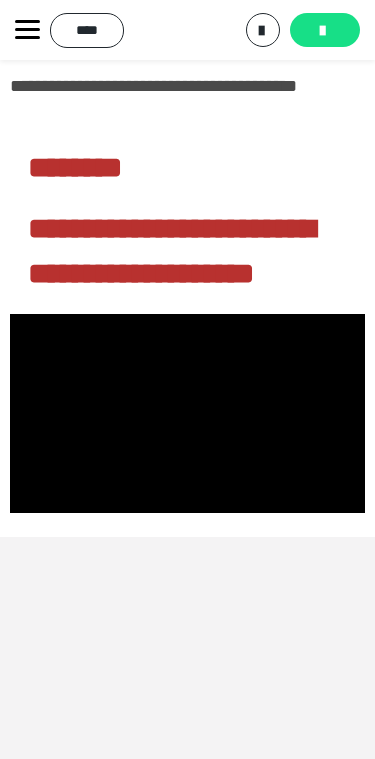 click at bounding box center (187, 414) 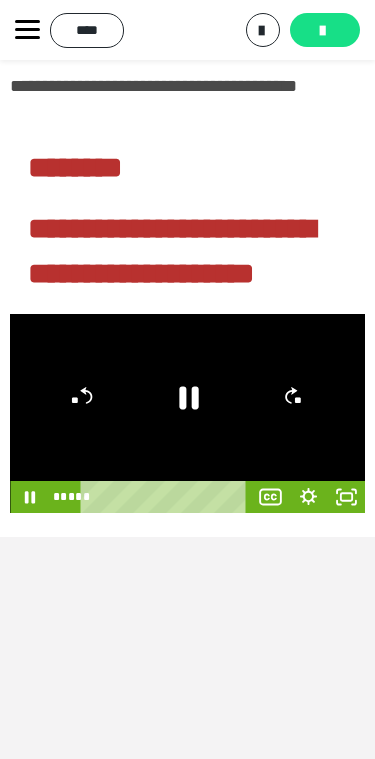 click 